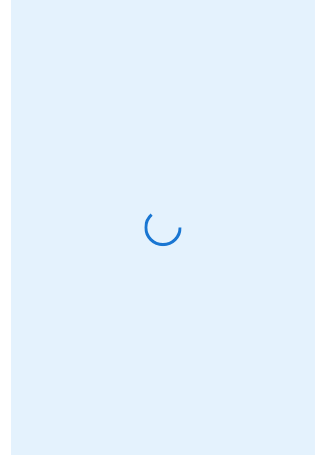 scroll, scrollTop: 0, scrollLeft: 0, axis: both 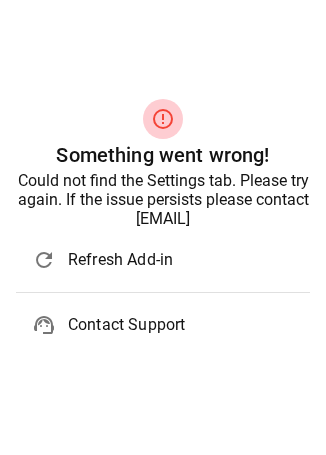 click on "Refresh Add-in" at bounding box center (181, 260) 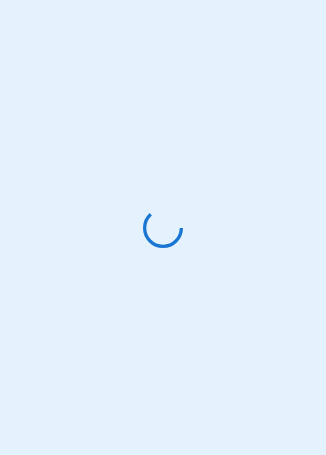 scroll, scrollTop: 0, scrollLeft: 0, axis: both 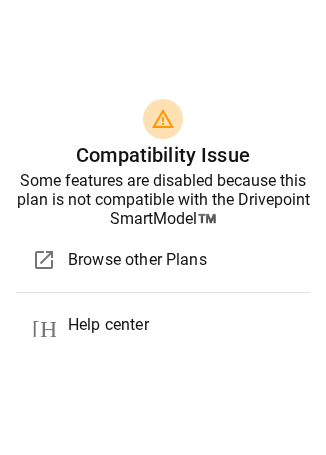 click on "Some features are disabled because this plan is not compatible with the Drivepoint SmartModel™️" at bounding box center [163, 199] 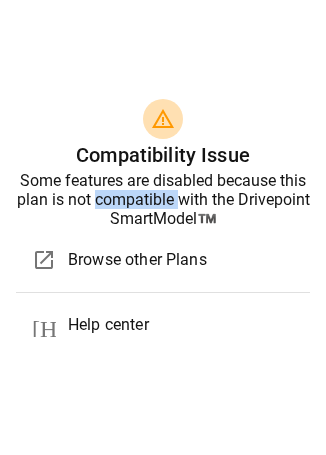 click on "Some features are disabled because this plan is not compatible with the Drivepoint SmartModel™️" at bounding box center [163, 199] 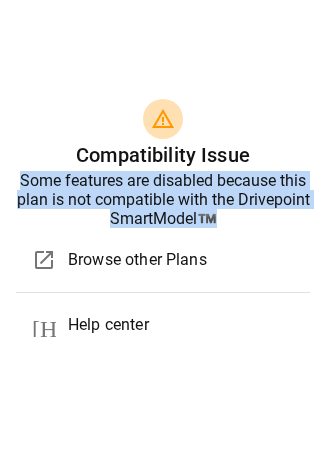 click on "Some features are disabled because this plan is not compatible with the Drivepoint SmartModel™️" at bounding box center (163, 199) 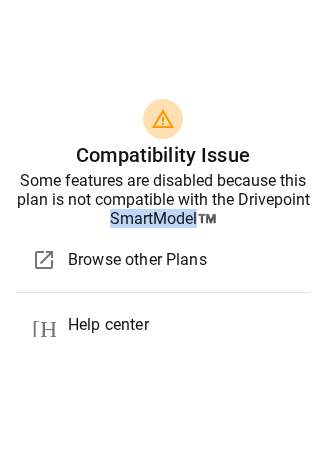 click on "Some features are disabled because this plan is not compatible with the Drivepoint SmartModel™️" at bounding box center (163, 199) 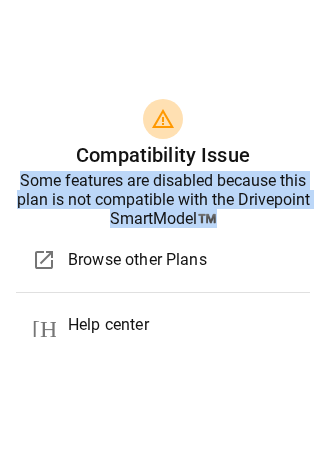 click on "Some features are disabled because this plan is not compatible with the Drivepoint SmartModel™️" at bounding box center [163, 199] 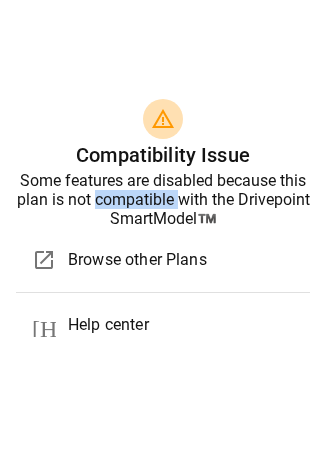 click on "Some features are disabled because this plan is not compatible with the Drivepoint SmartModel™️" at bounding box center [163, 199] 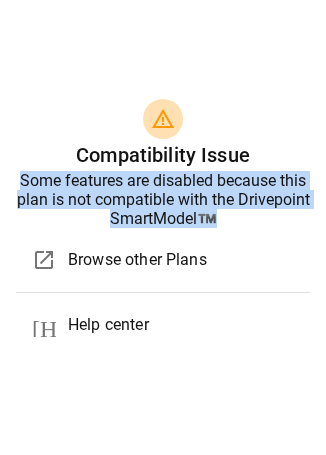 click on "Some features are disabled because this plan is not compatible with the Drivepoint SmartModel™️" at bounding box center (163, 199) 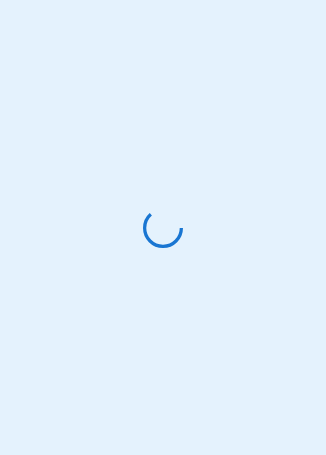 scroll, scrollTop: 0, scrollLeft: 0, axis: both 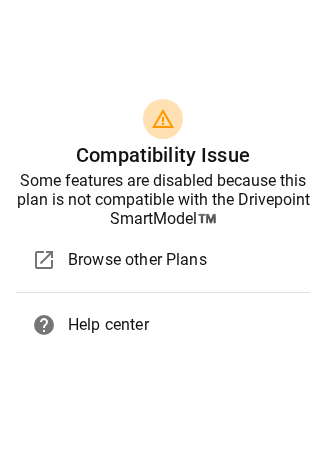 drag, startPoint x: 166, startPoint y: 223, endPoint x: 161, endPoint y: 246, distance: 23.537205 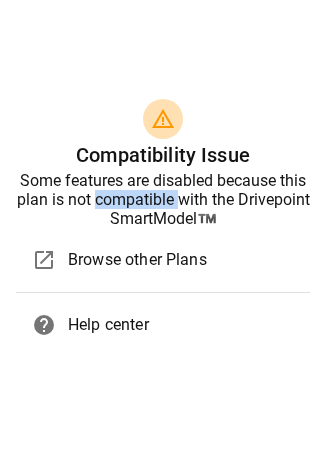 click on "Some features are disabled because this plan is not compatible with the Drivepoint SmartModel™️" at bounding box center [163, 199] 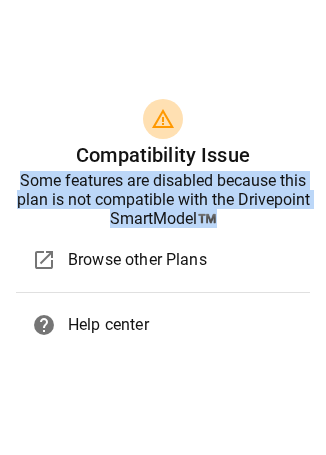 click on "Some features are disabled because this plan is not compatible with the Drivepoint SmartModel™️" at bounding box center [163, 199] 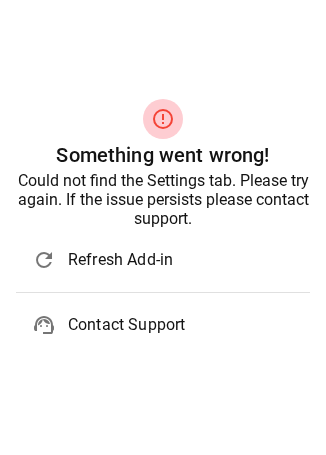 click on "refresh Refresh Add-in support_agent Contact Support" at bounding box center (163, 292) 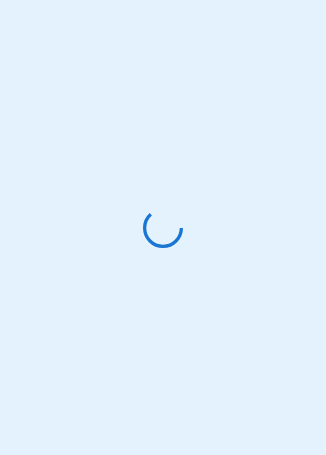 scroll, scrollTop: 0, scrollLeft: 0, axis: both 